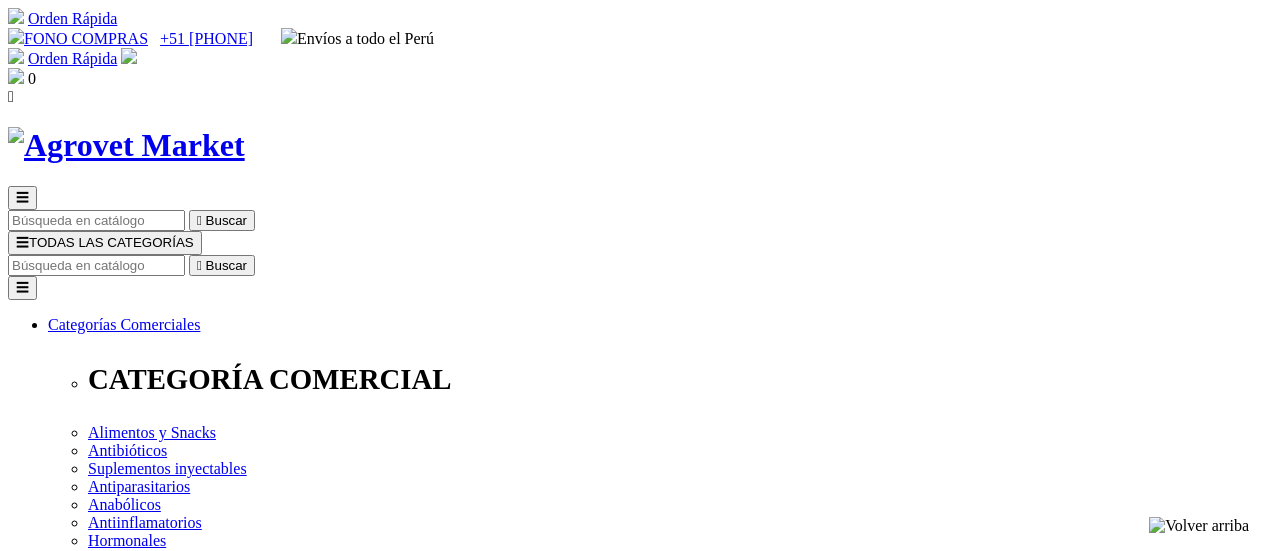 scroll, scrollTop: 0, scrollLeft: 0, axis: both 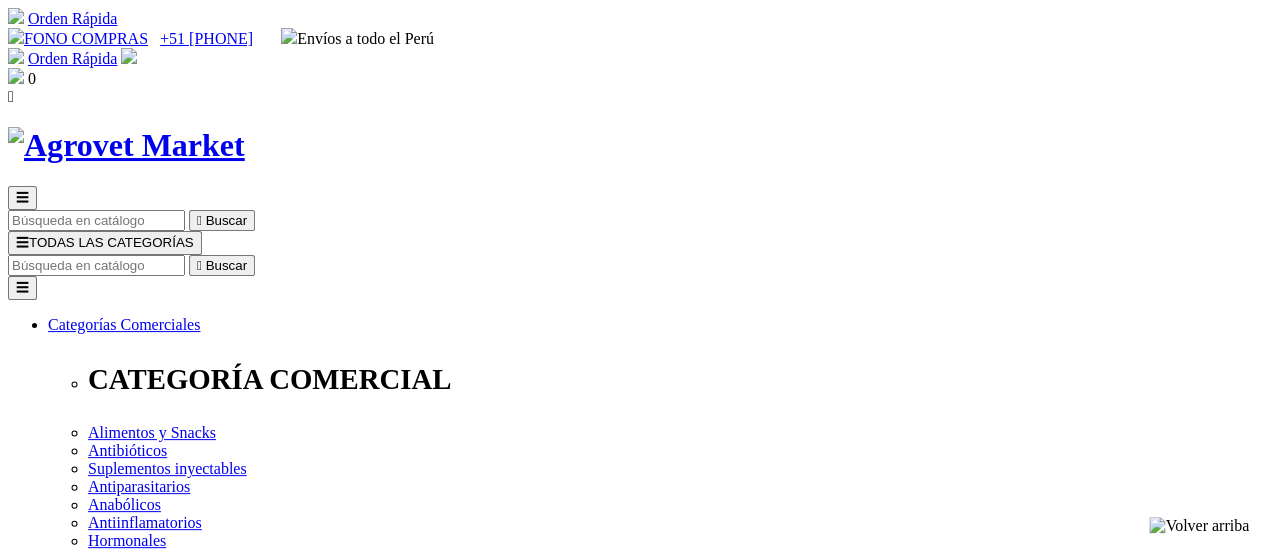 select on "0" 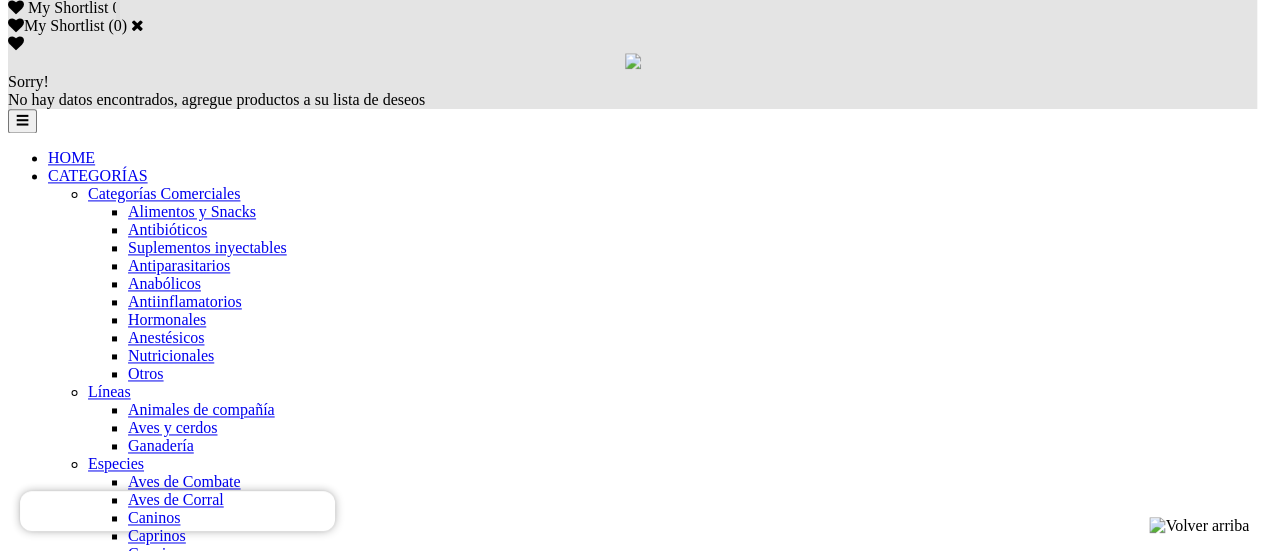 scroll, scrollTop: 1308, scrollLeft: 0, axis: vertical 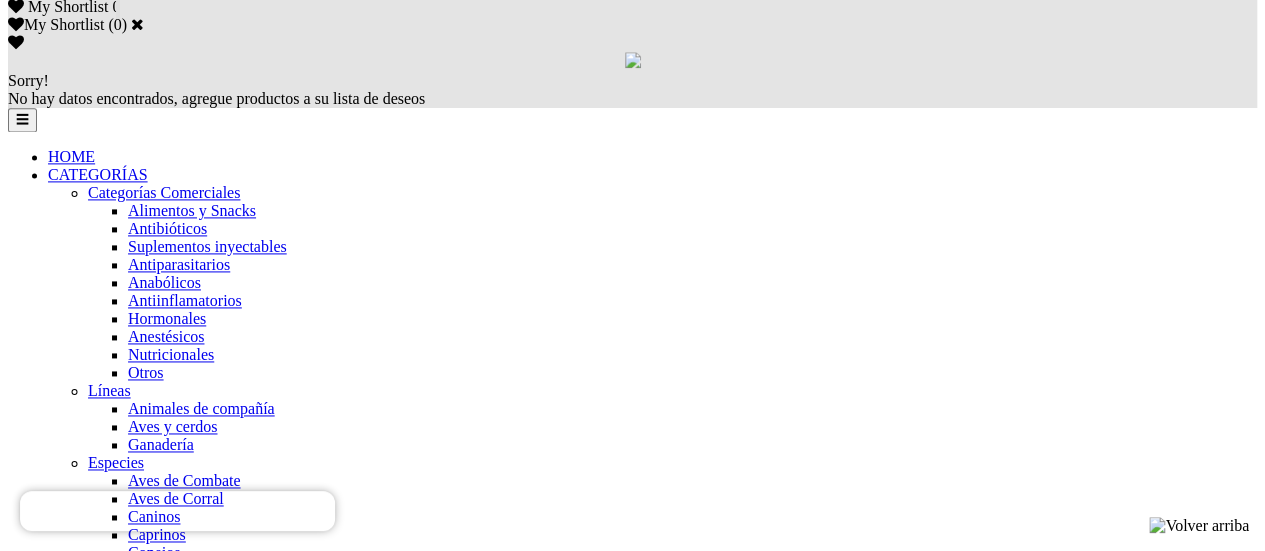 drag, startPoint x: 1030, startPoint y: 271, endPoint x: 1104, endPoint y: 235, distance: 82.29216 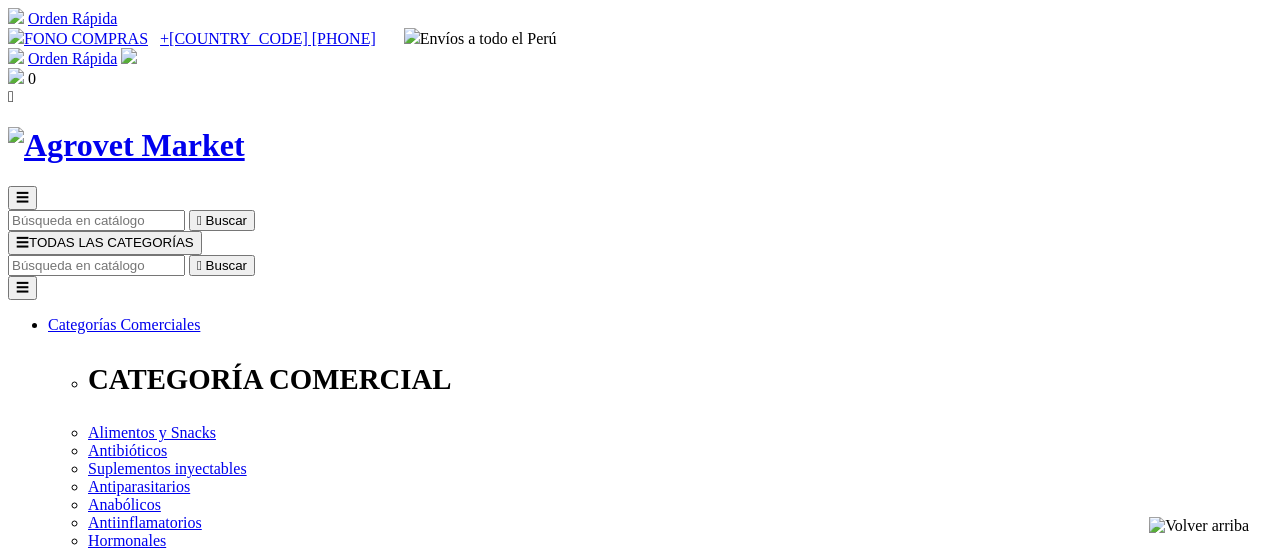 scroll, scrollTop: 0, scrollLeft: 0, axis: both 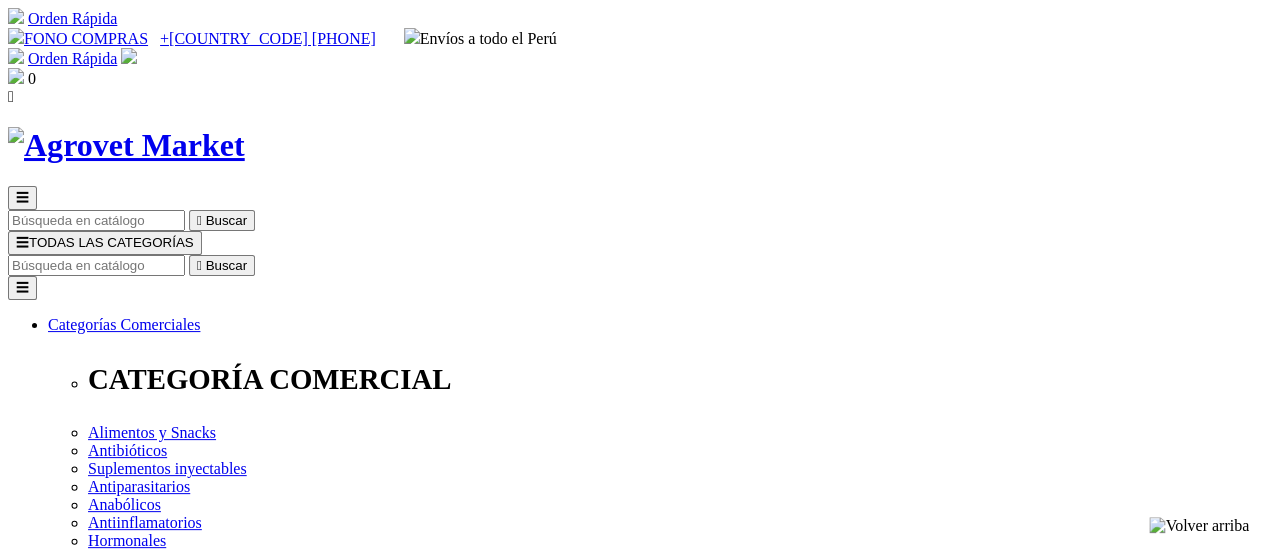 click on "Inicio
Todos los productos
Categoria Comercial
Cani-Tabs® Repro+
Loading zoom

-10% DSCTO" at bounding box center (632, 4033) 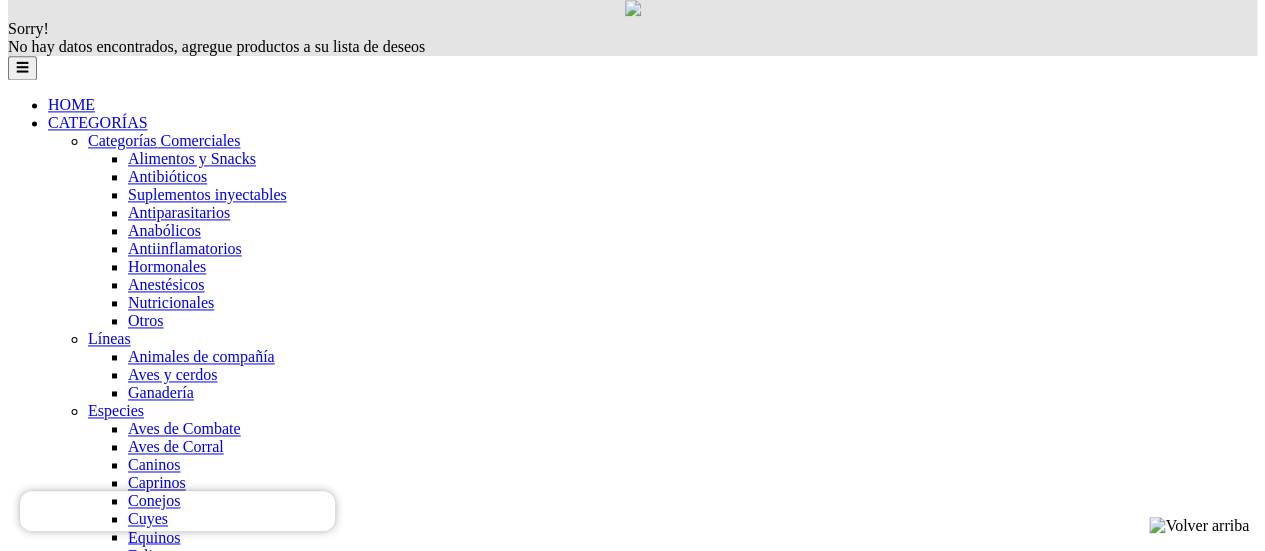 scroll, scrollTop: 1325, scrollLeft: 0, axis: vertical 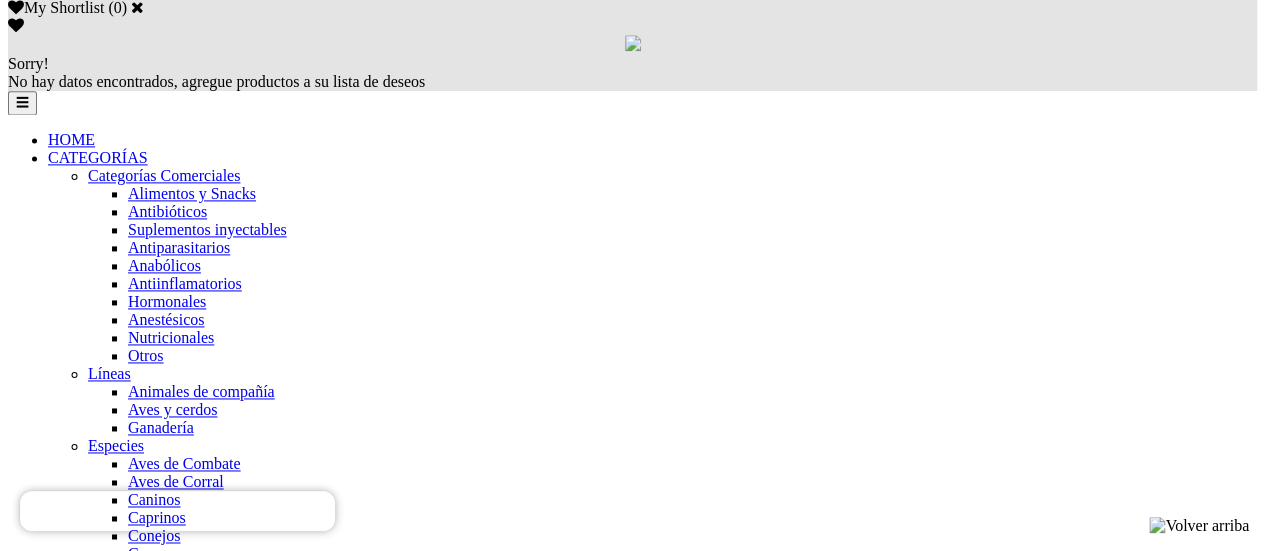 click on "Regular price
S/58.00
Price
S/52.20
shopping_cart
favorite_border" at bounding box center [632, 4046] 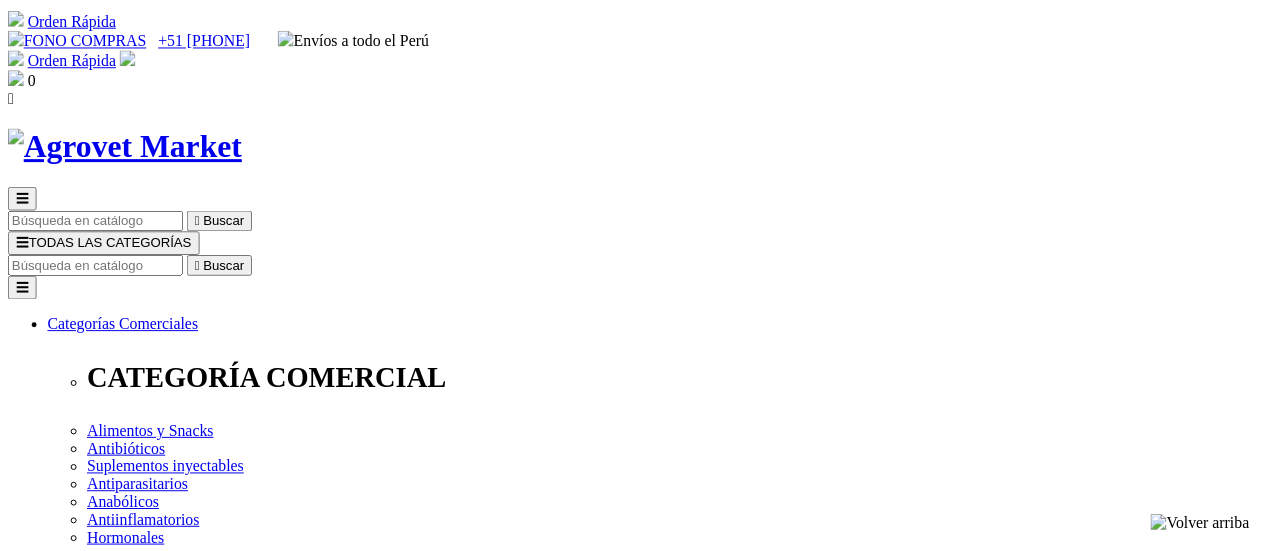 scroll, scrollTop: 0, scrollLeft: 0, axis: both 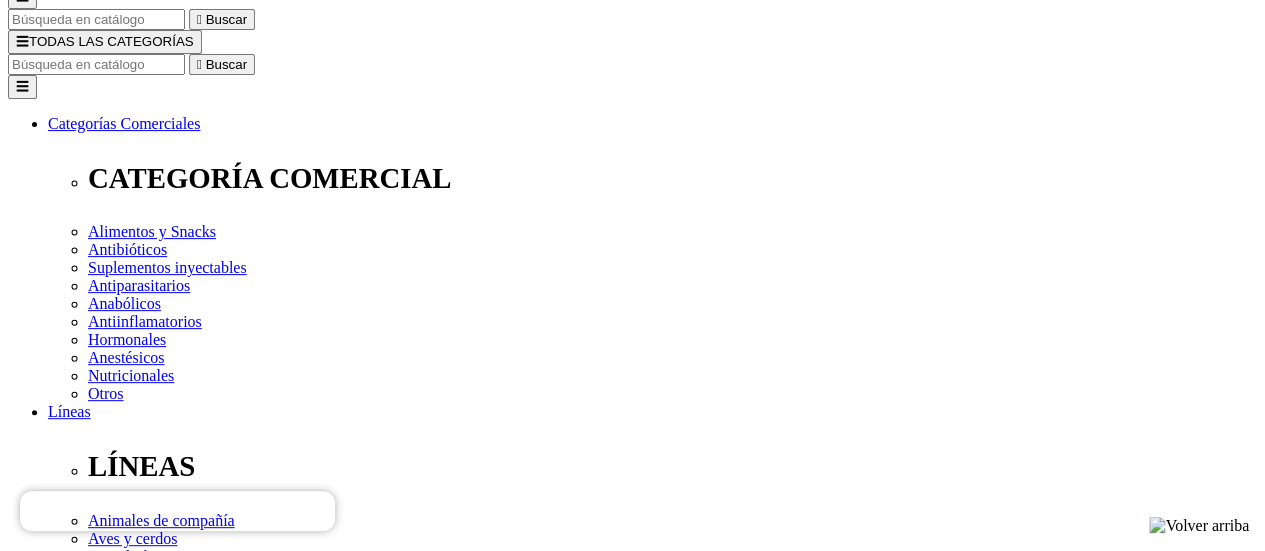 click on "Venta al por mayor" at bounding box center (59, 2762) 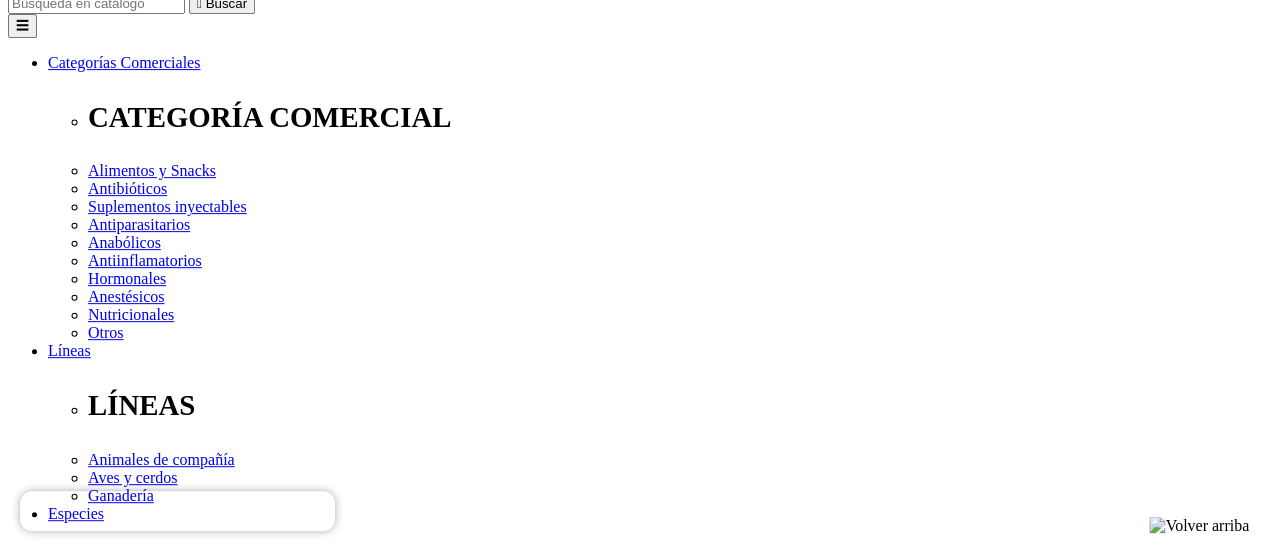 scroll, scrollTop: 263, scrollLeft: 0, axis: vertical 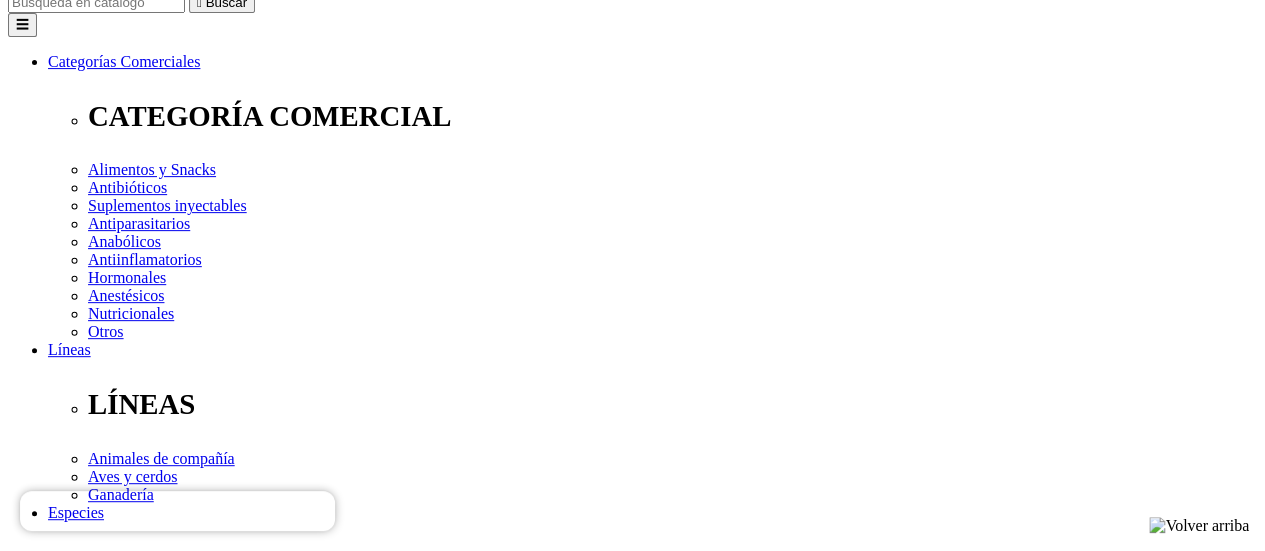click on "Elige la presentación comercial que deseas
Frasco x 60 tabletas
Frasco x 100 tabletas" at bounding box center [148, 2636] 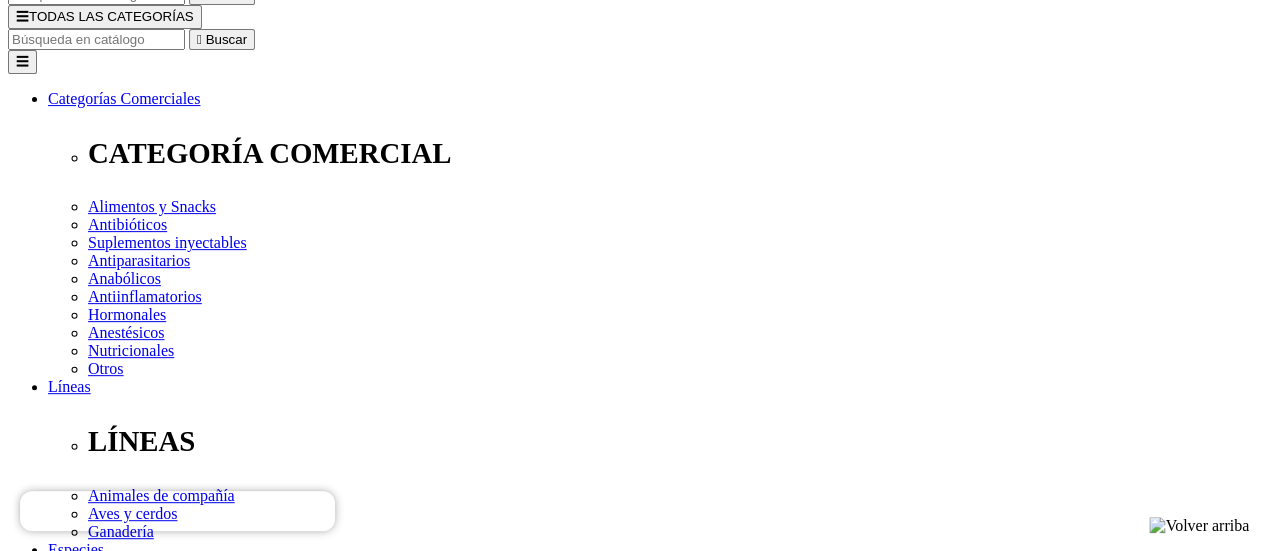 scroll, scrollTop: 239, scrollLeft: 0, axis: vertical 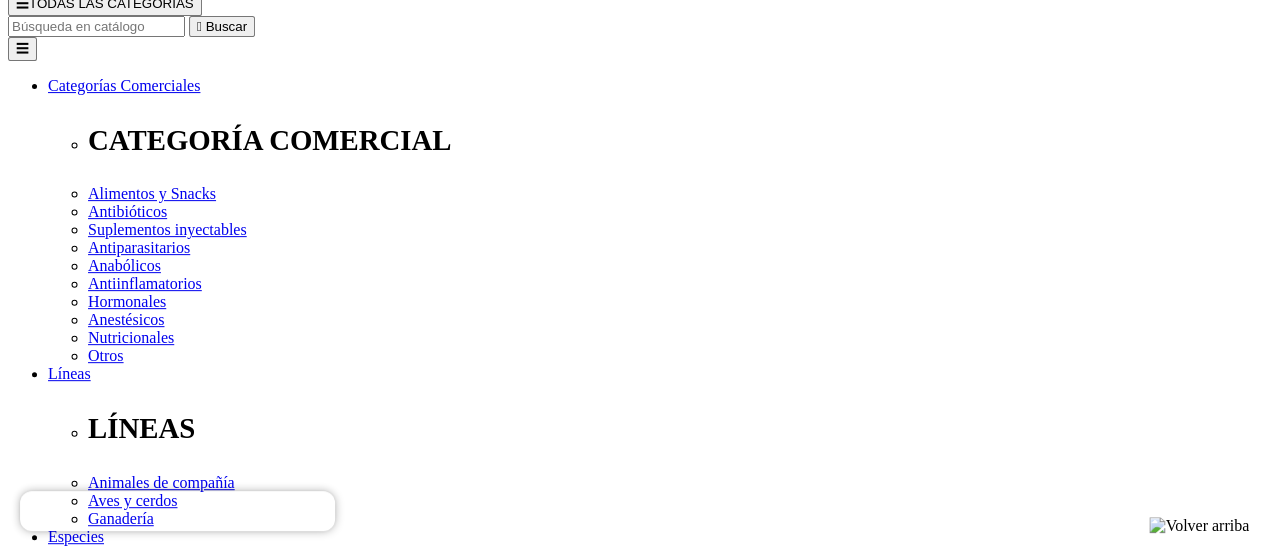 click on "Elige la presentación comercial que deseas
Frasco x 60 tabletas
Frasco x 100 tabletas" at bounding box center (148, 2759) 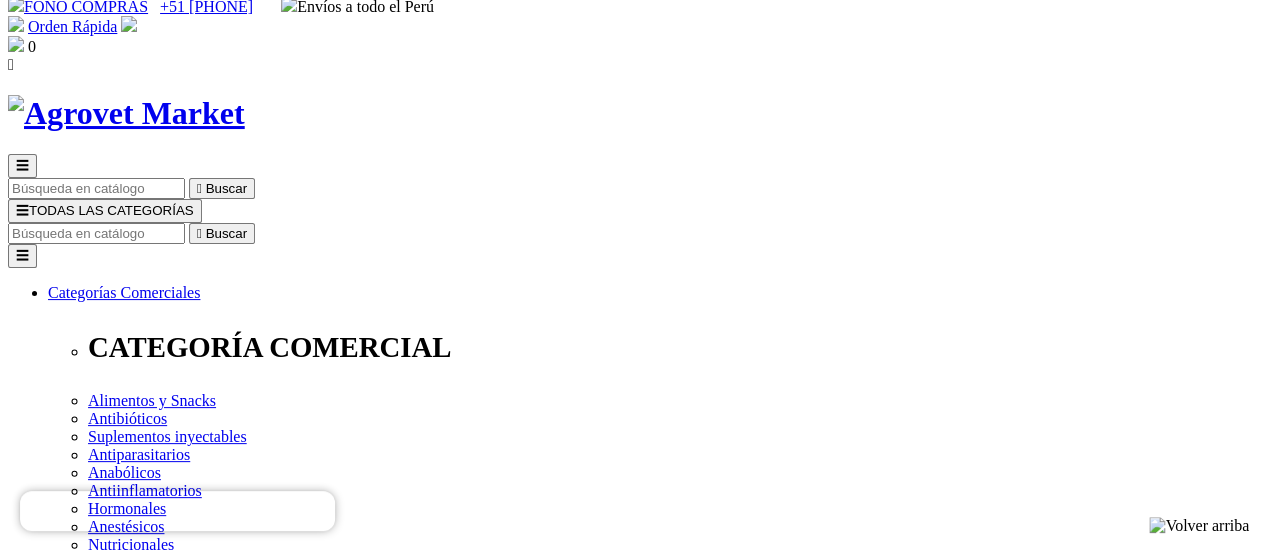 scroll, scrollTop: 0, scrollLeft: 0, axis: both 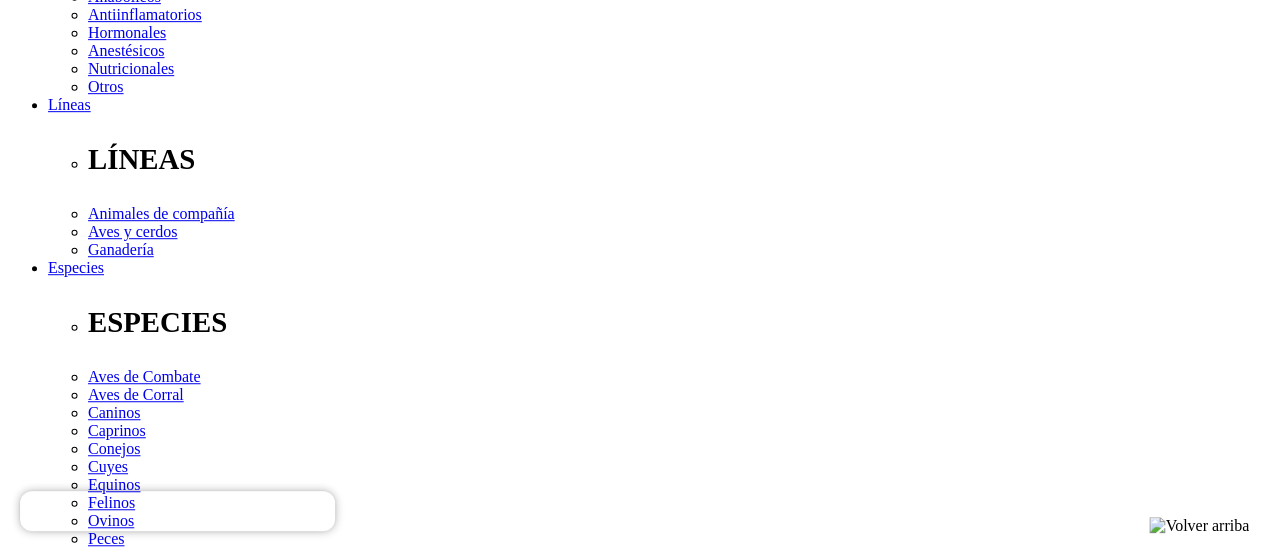 click on "Cani-Tabs® Daily Multi Adult" at bounding box center (163, 3641) 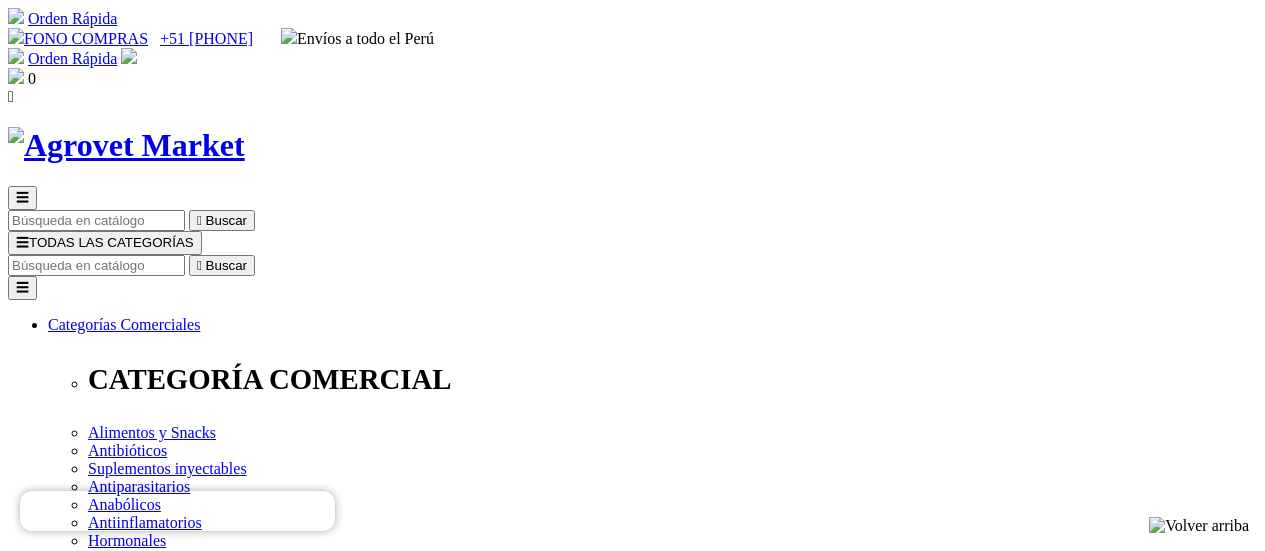 scroll, scrollTop: 0, scrollLeft: 0, axis: both 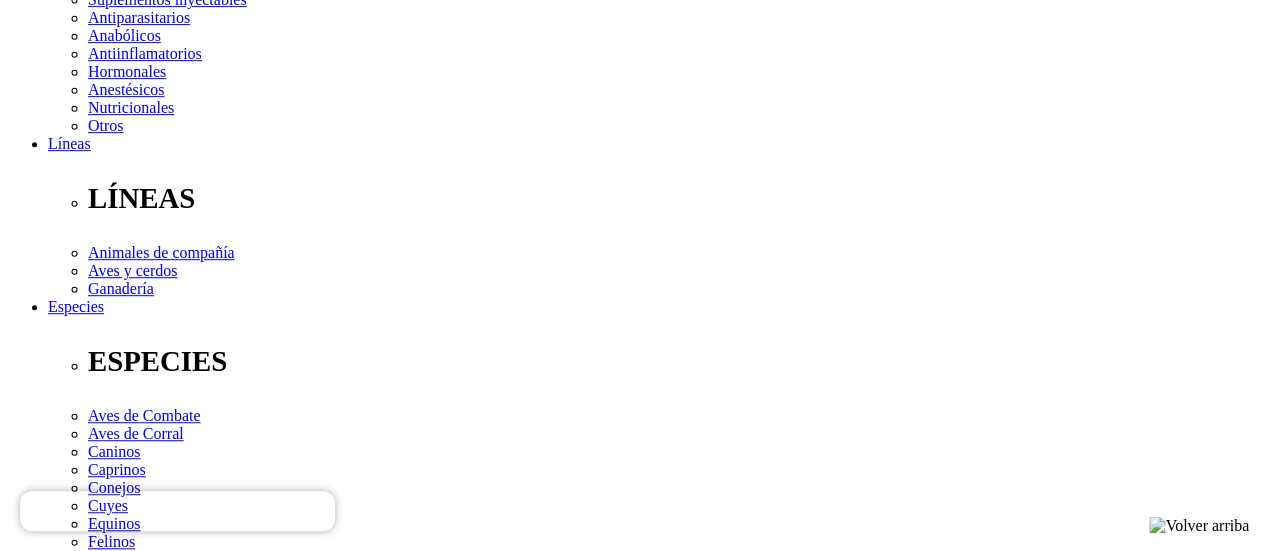 click on "Elige la presentación comercial que deseas
Frasco x 60 tabletas
Frasco x 100 tabletas" at bounding box center (148, 2548) 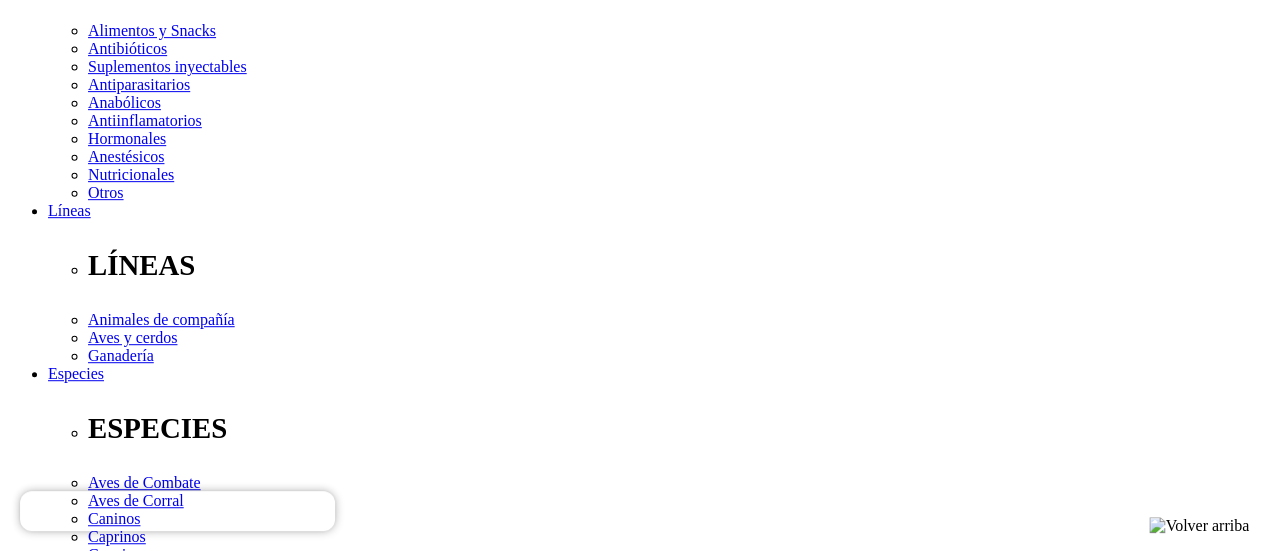 scroll, scrollTop: 403, scrollLeft: 0, axis: vertical 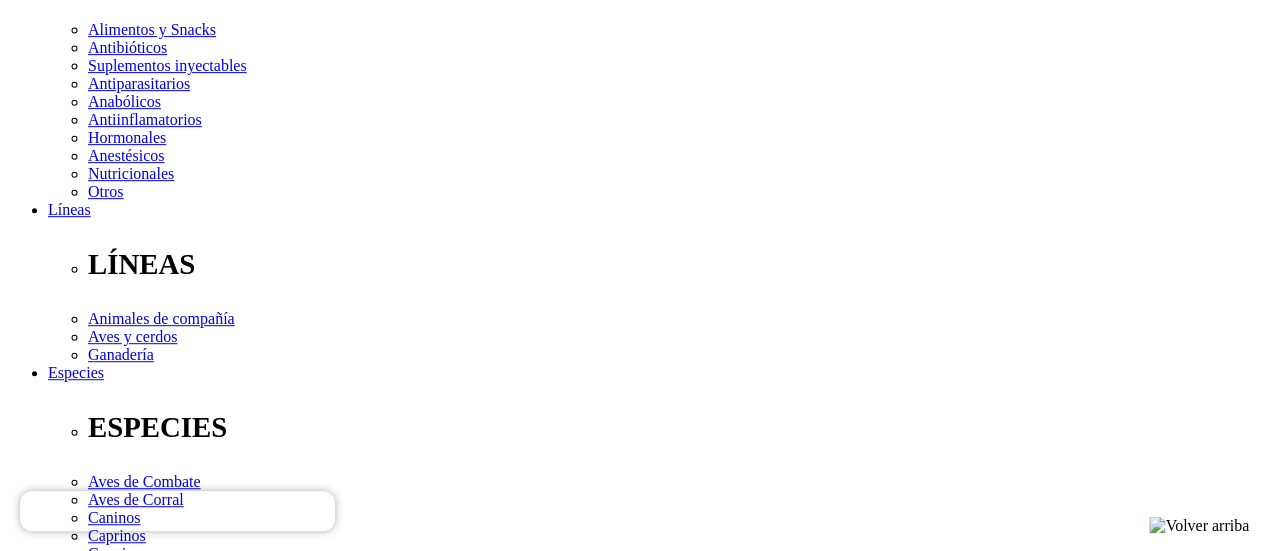 click on "Elige la presentación comercial que deseas
Frasco x 60 tabletas
Frasco x 100 tabletas" at bounding box center [148, 2595] 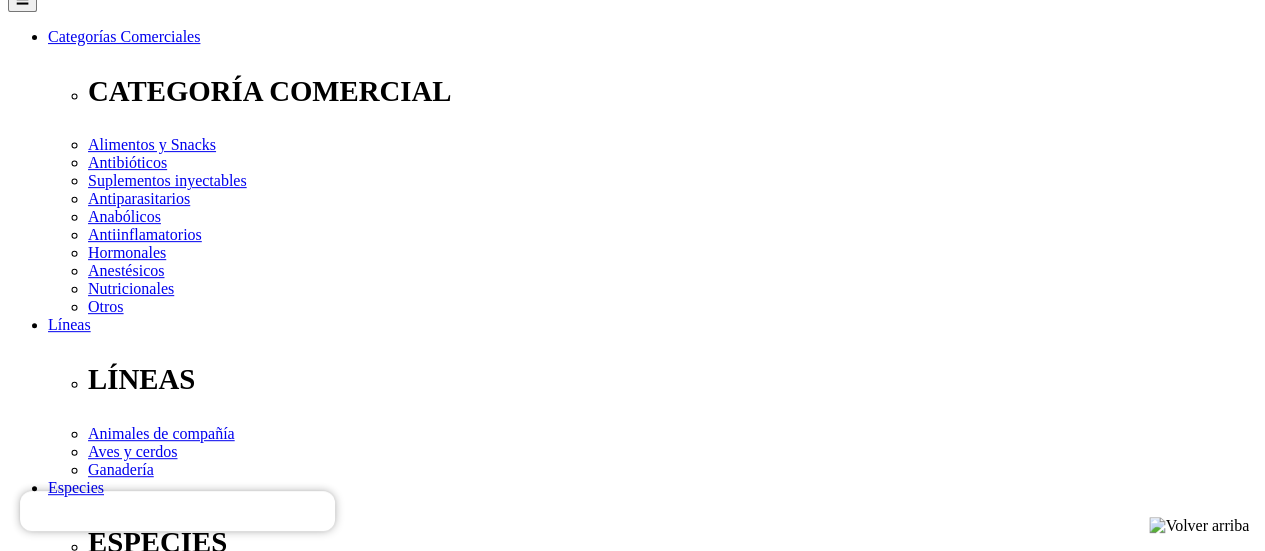 scroll, scrollTop: 290, scrollLeft: 0, axis: vertical 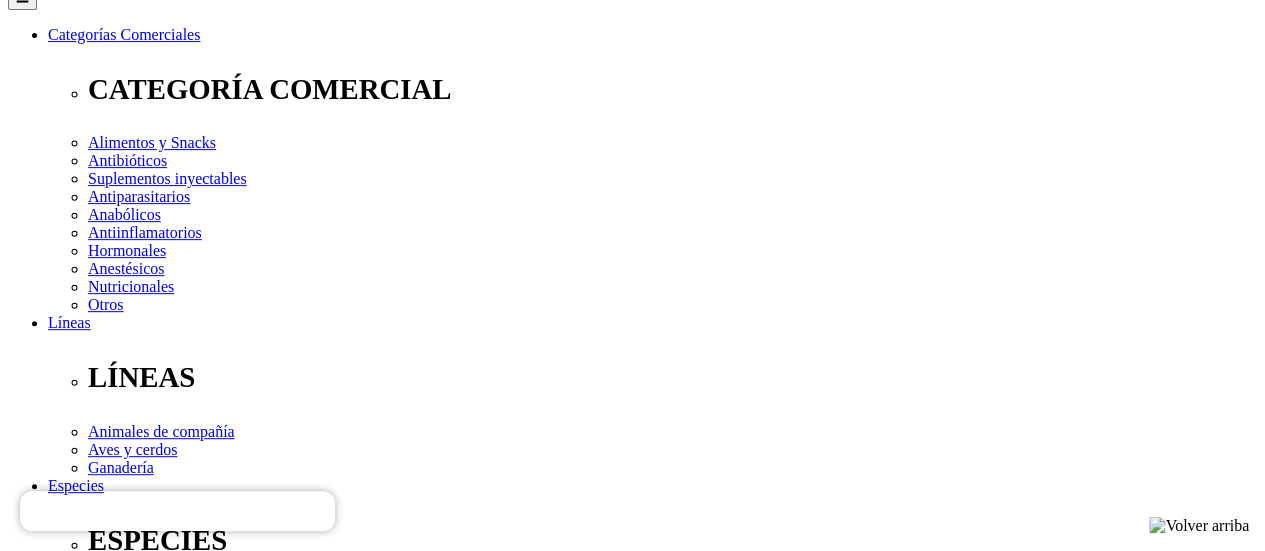 click on "Elige la presentación comercial que deseas
Frasco x 60 tabletas
Frasco x 100 tabletas" at bounding box center (148, 2609) 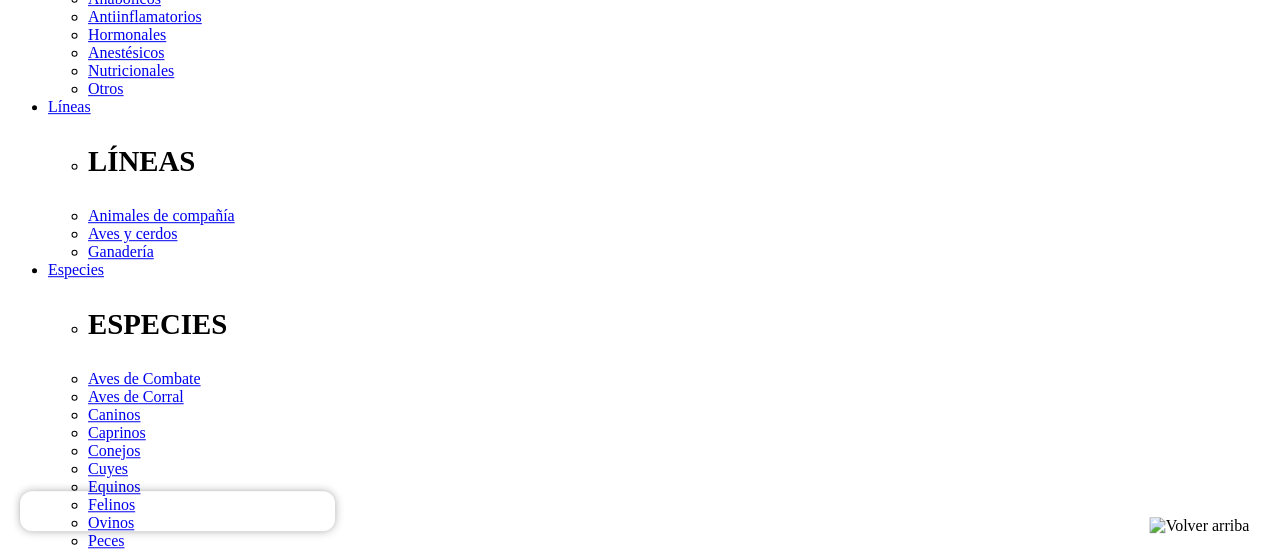 scroll, scrollTop: 512, scrollLeft: 0, axis: vertical 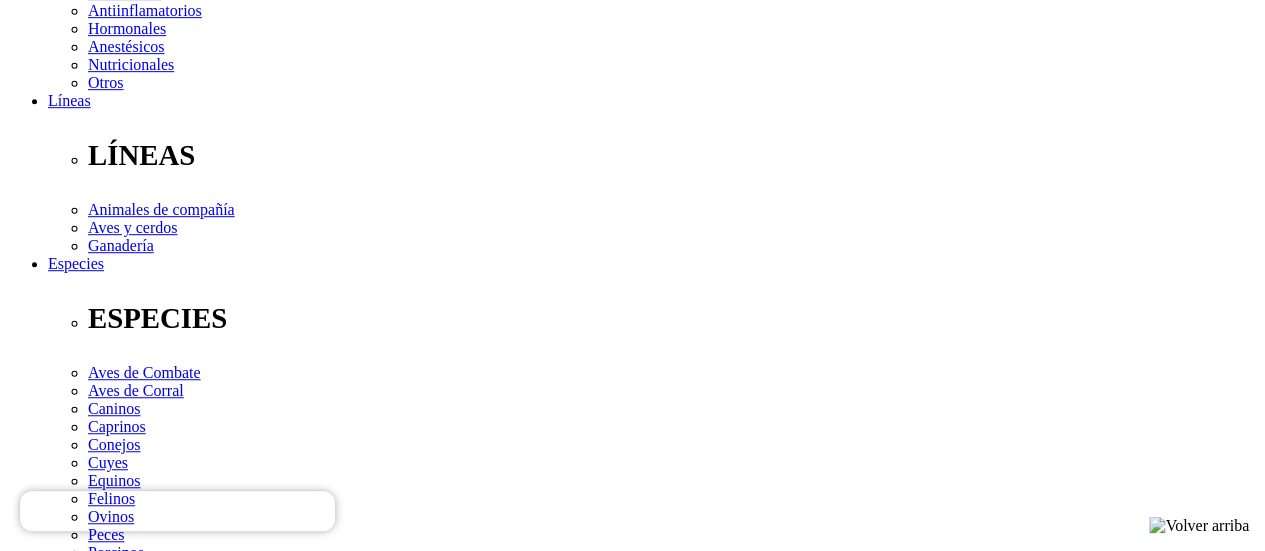 type on "2" 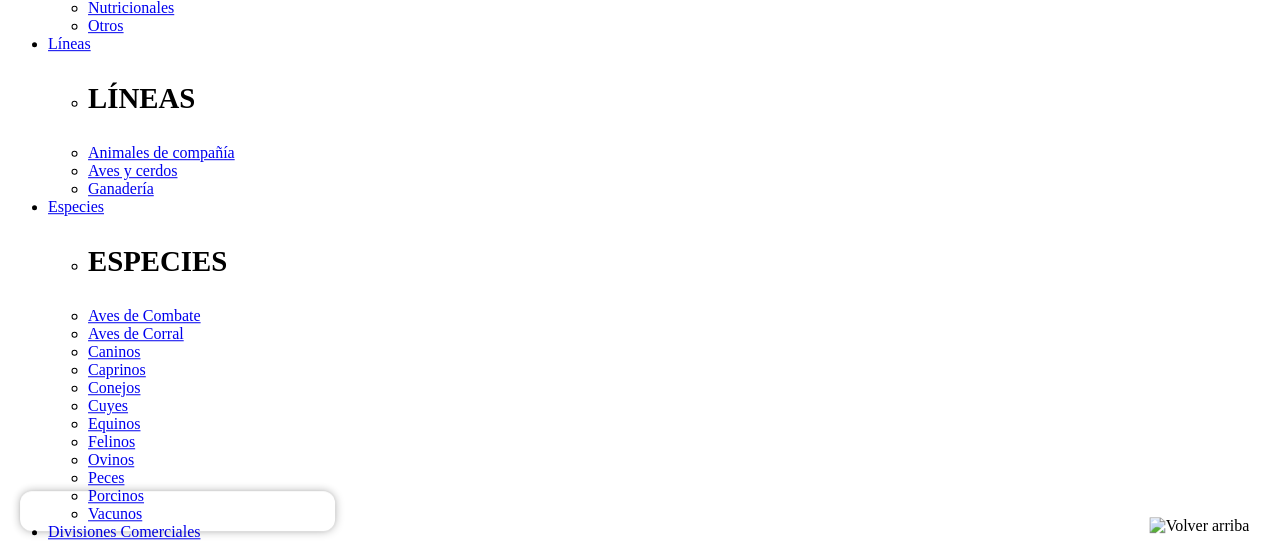 scroll, scrollTop: 535, scrollLeft: 0, axis: vertical 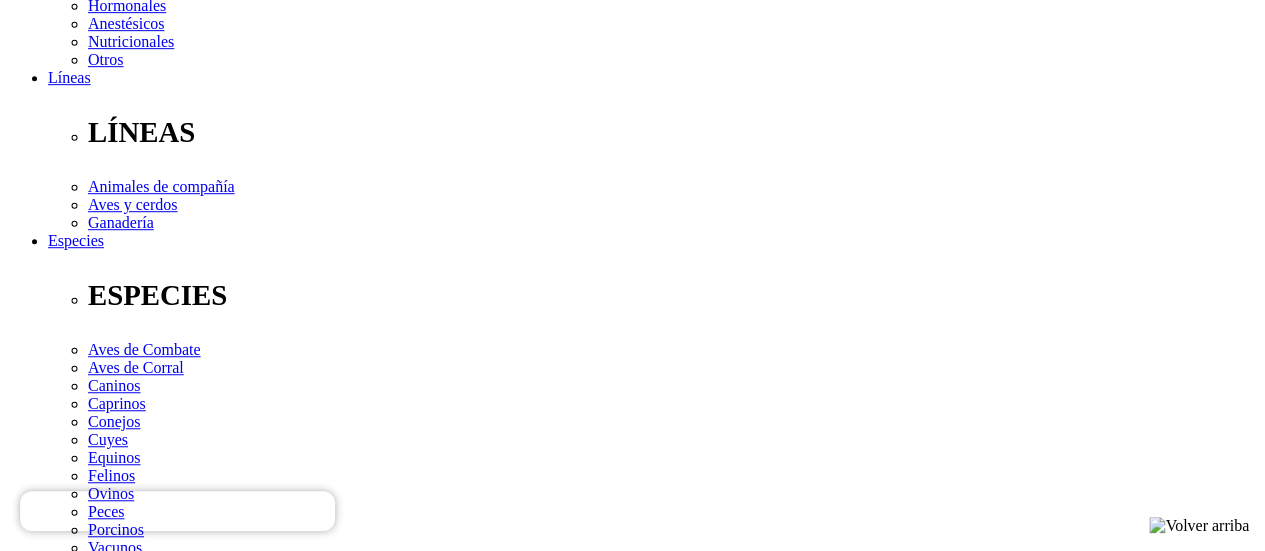 click on "Cantidad
1

Añadir al carrito
¿TE AYUDO?
favorite_border
Lo pruebo en mi próxima compra

Producto disponible con otras opciones" at bounding box center [632, 2545] 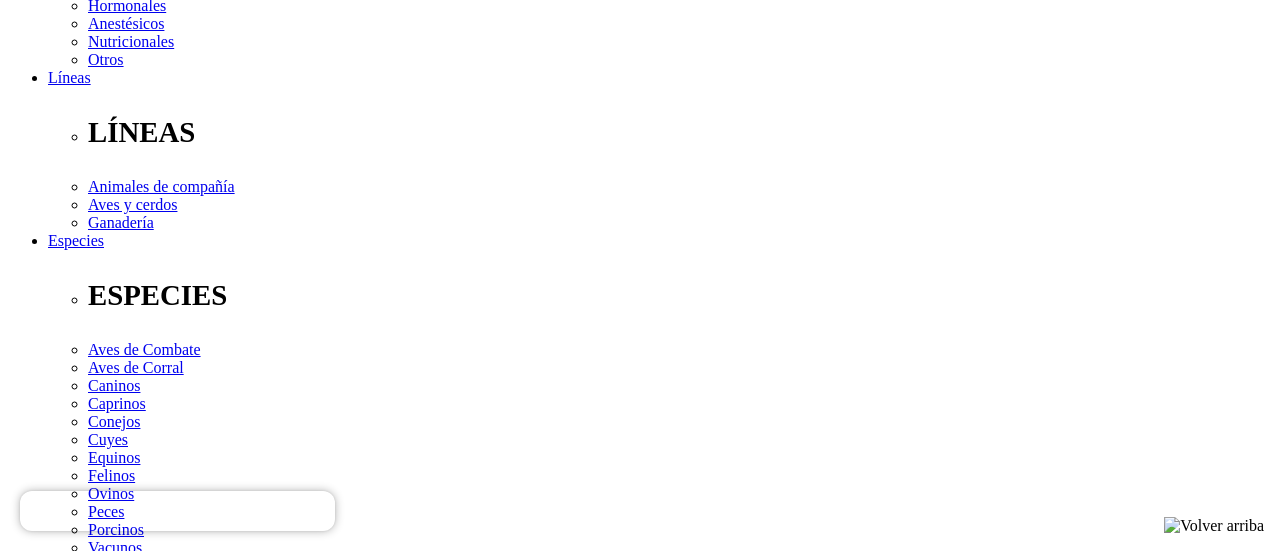 click at bounding box center (96, 8946) 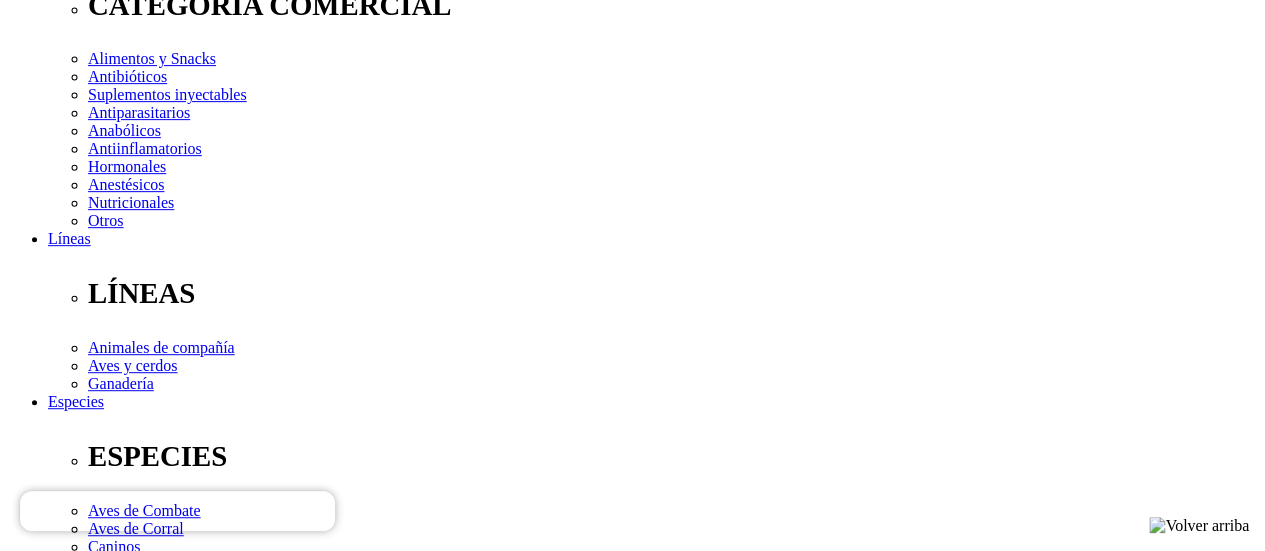 scroll, scrollTop: 366, scrollLeft: 0, axis: vertical 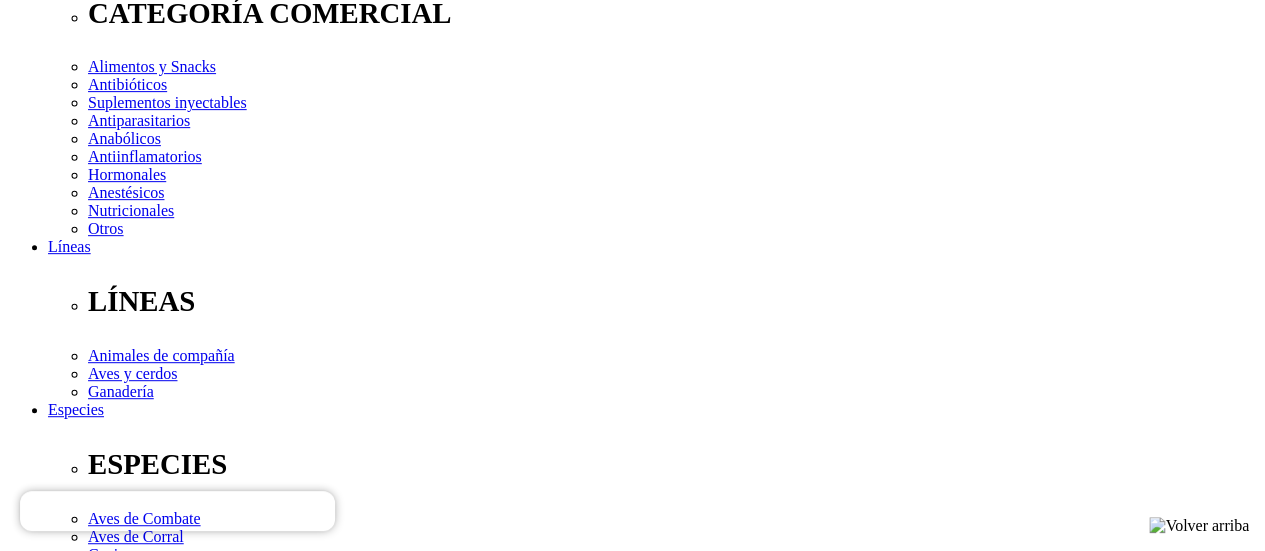 click on "Elige la presentación comercial que deseas
Frasco x 60 tabletas
Frasco x 100 tabletas" at bounding box center [148, 2632] 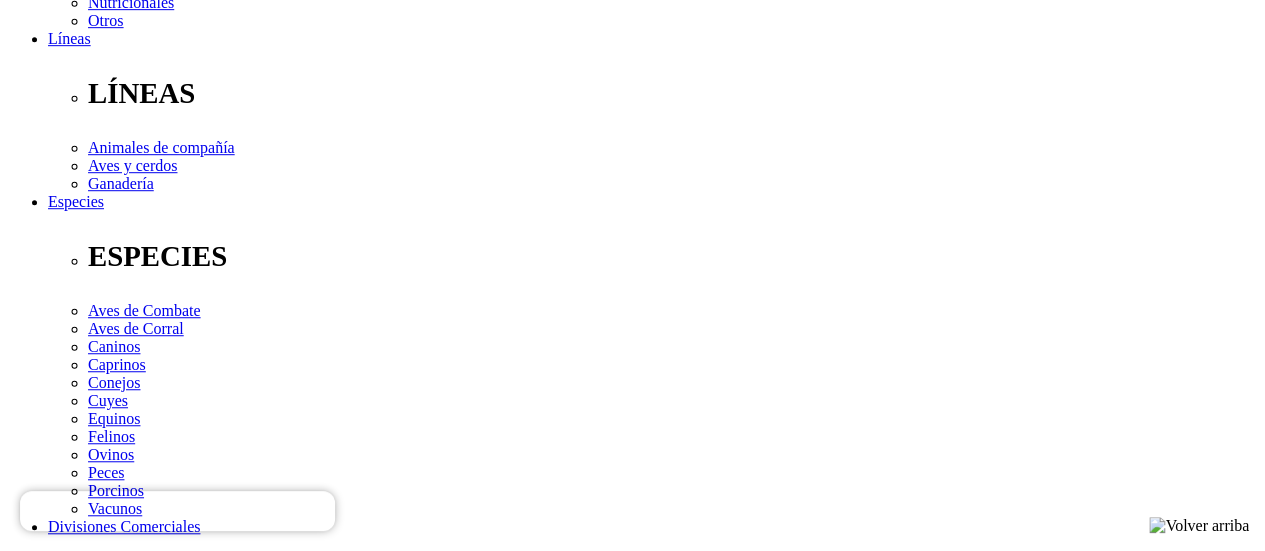 scroll, scrollTop: 552, scrollLeft: 0, axis: vertical 